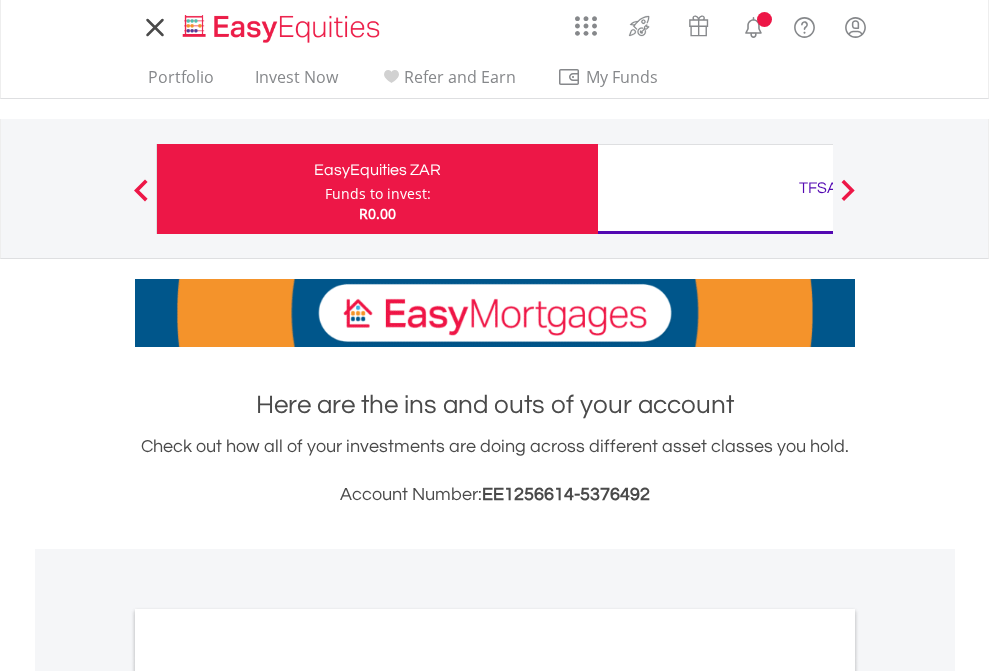 scroll, scrollTop: 0, scrollLeft: 0, axis: both 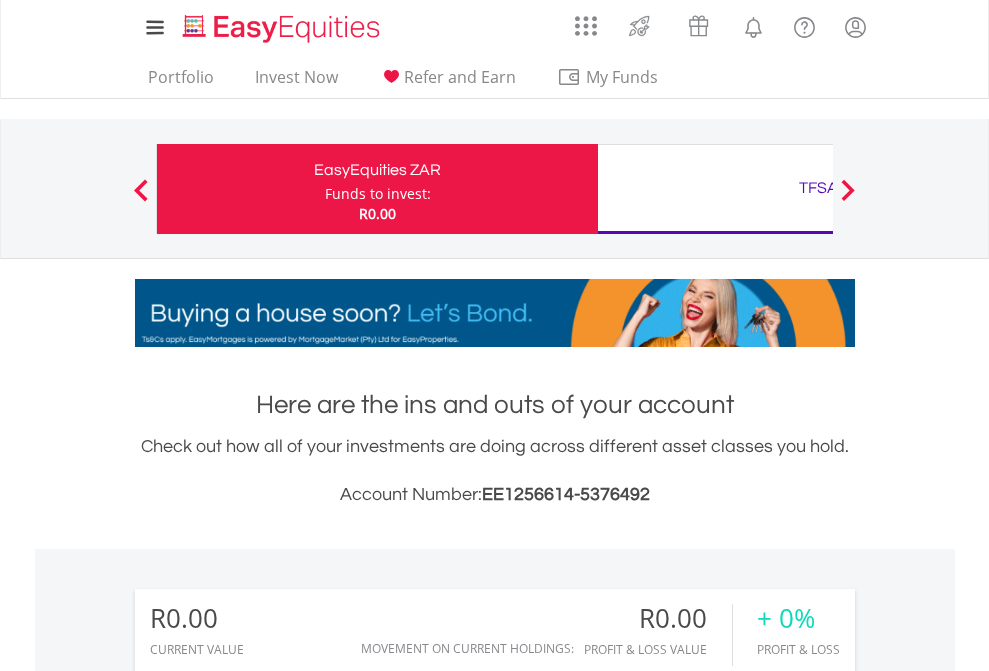 click on "Funds to invest:" at bounding box center (378, 194) 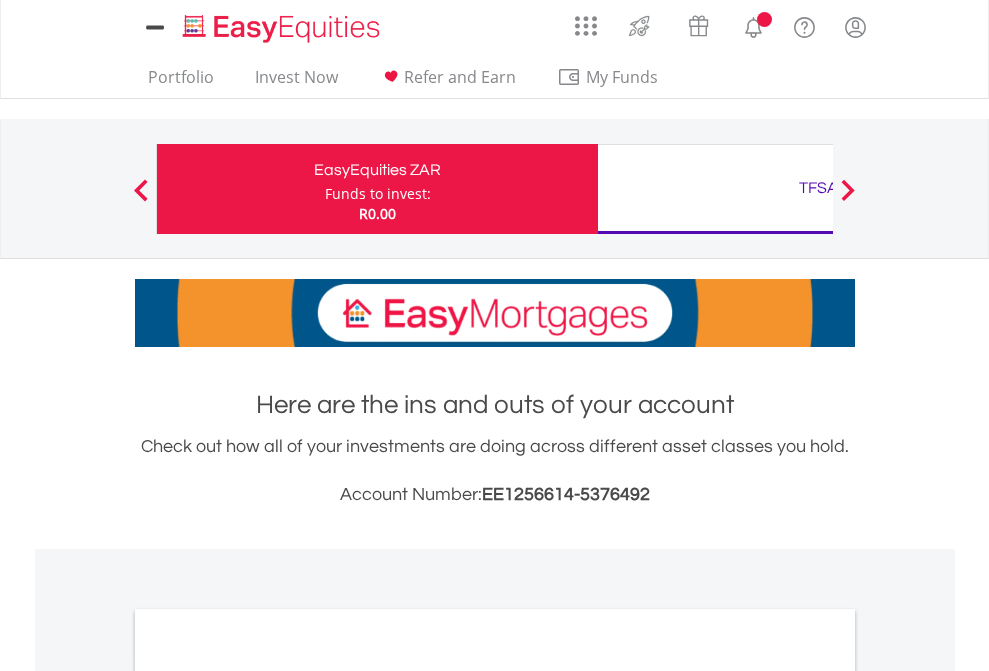 scroll, scrollTop: 0, scrollLeft: 0, axis: both 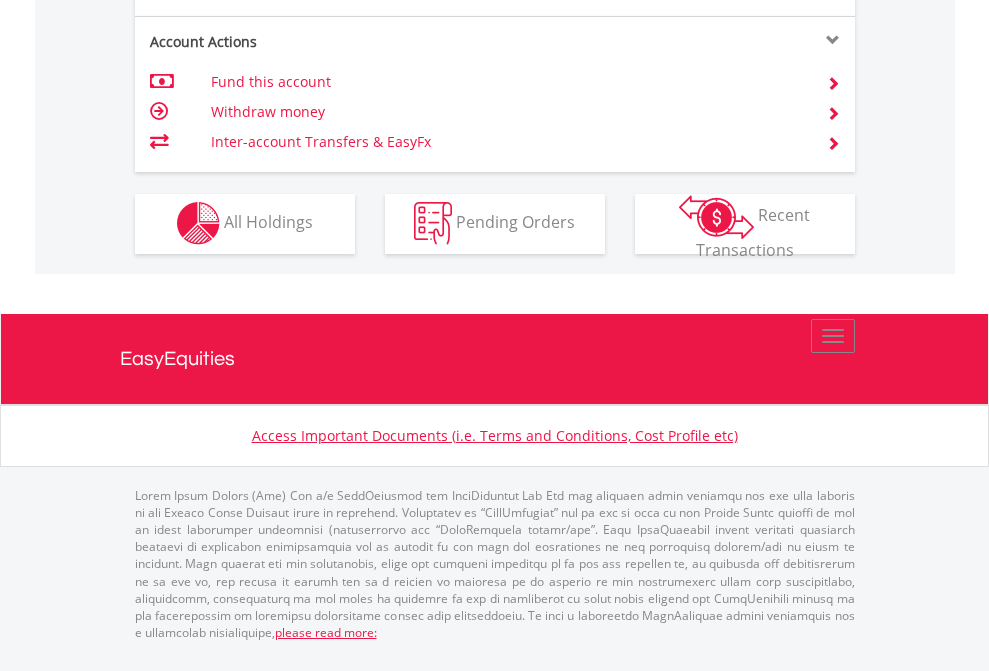 click on "Investment types" at bounding box center (706, -353) 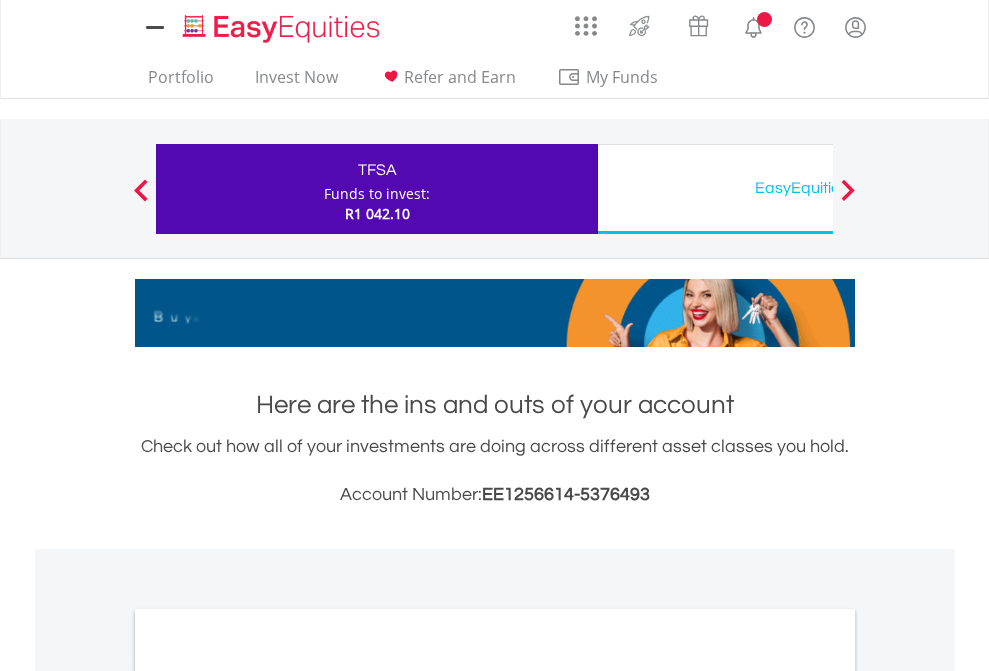 scroll, scrollTop: 0, scrollLeft: 0, axis: both 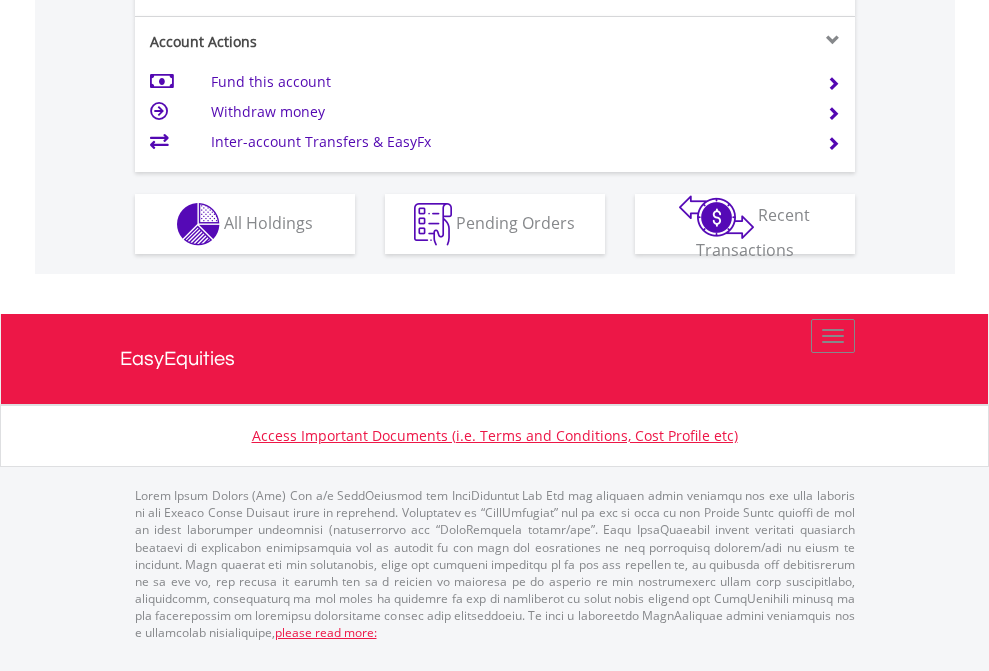 click on "Investment types" at bounding box center [706, -337] 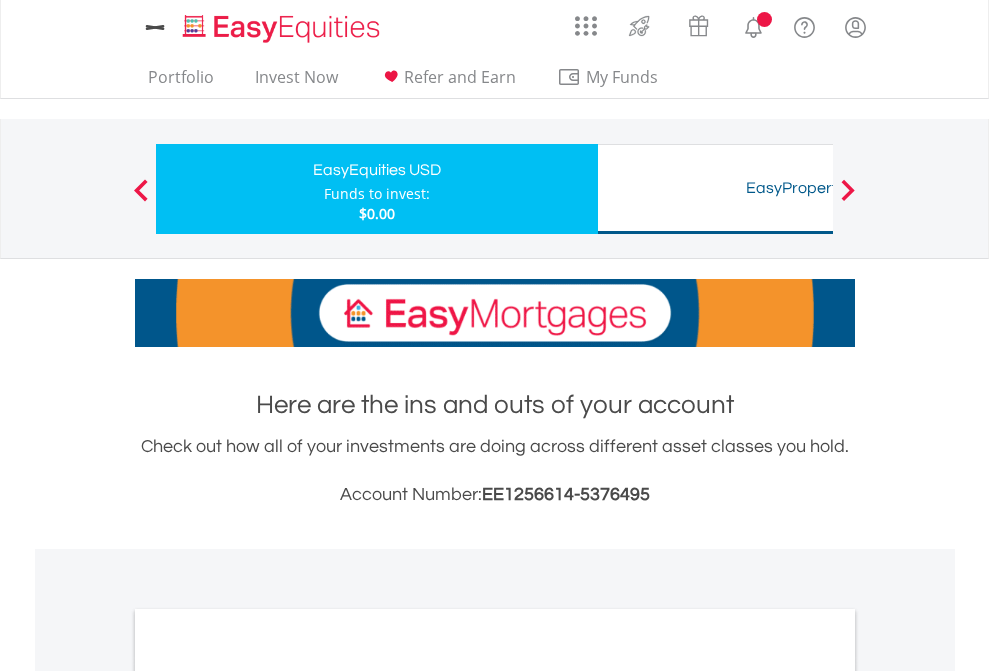 scroll, scrollTop: 0, scrollLeft: 0, axis: both 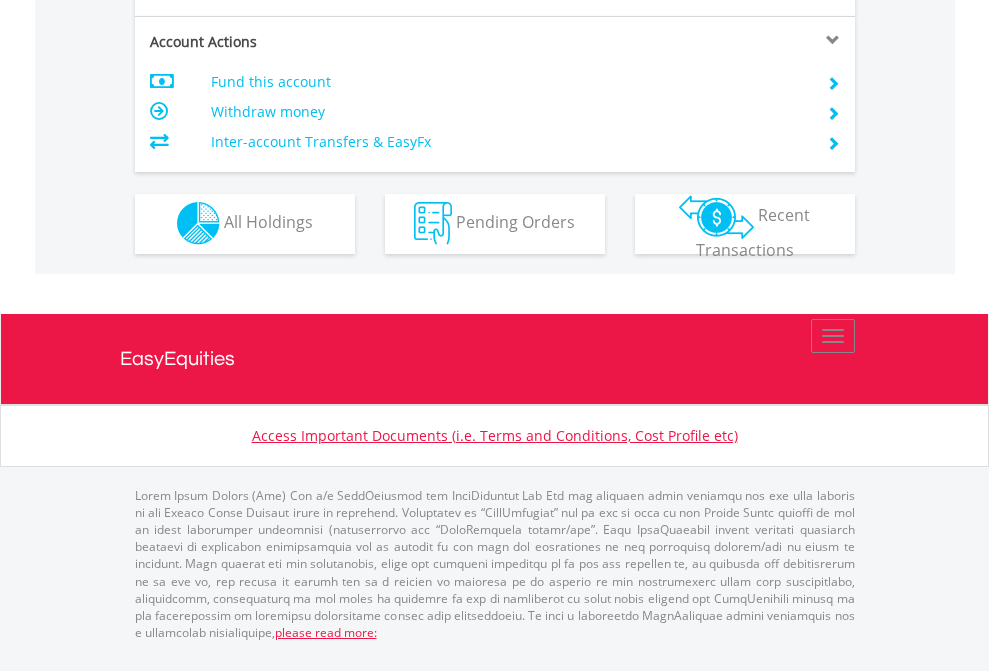 click on "Investment types" at bounding box center (706, -353) 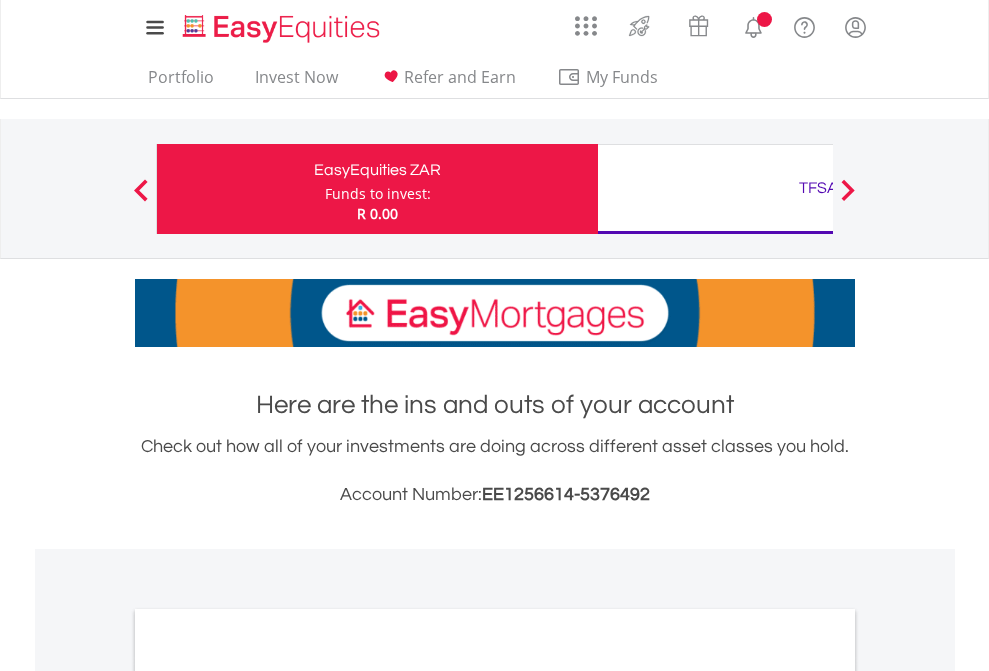scroll, scrollTop: 0, scrollLeft: 0, axis: both 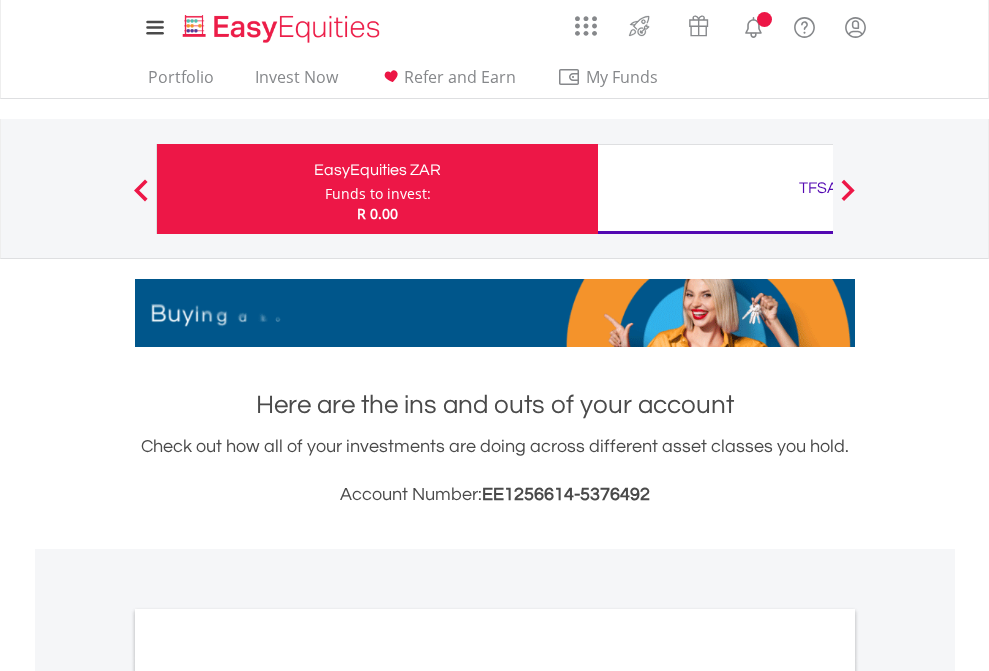 click on "All Holdings" at bounding box center (268, 1096) 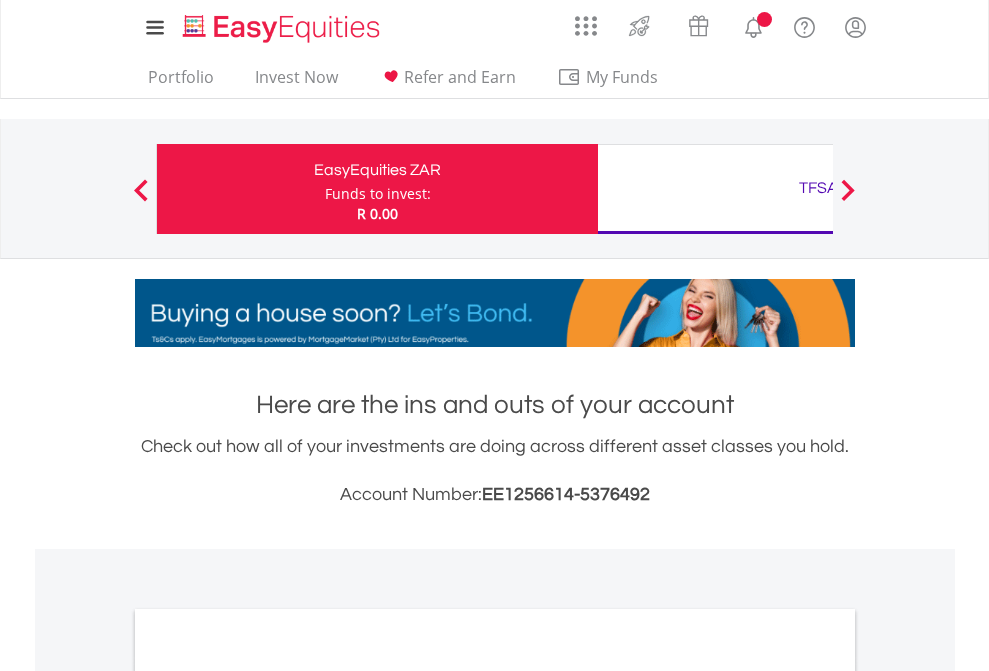 scroll, scrollTop: 1202, scrollLeft: 0, axis: vertical 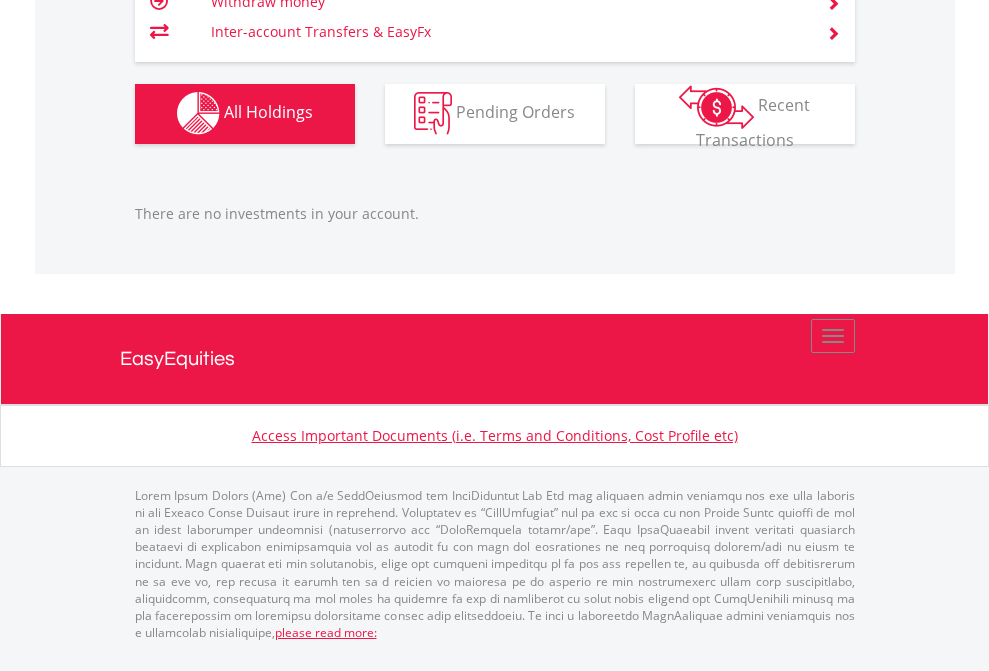 click on "TFSA" at bounding box center [818, -1142] 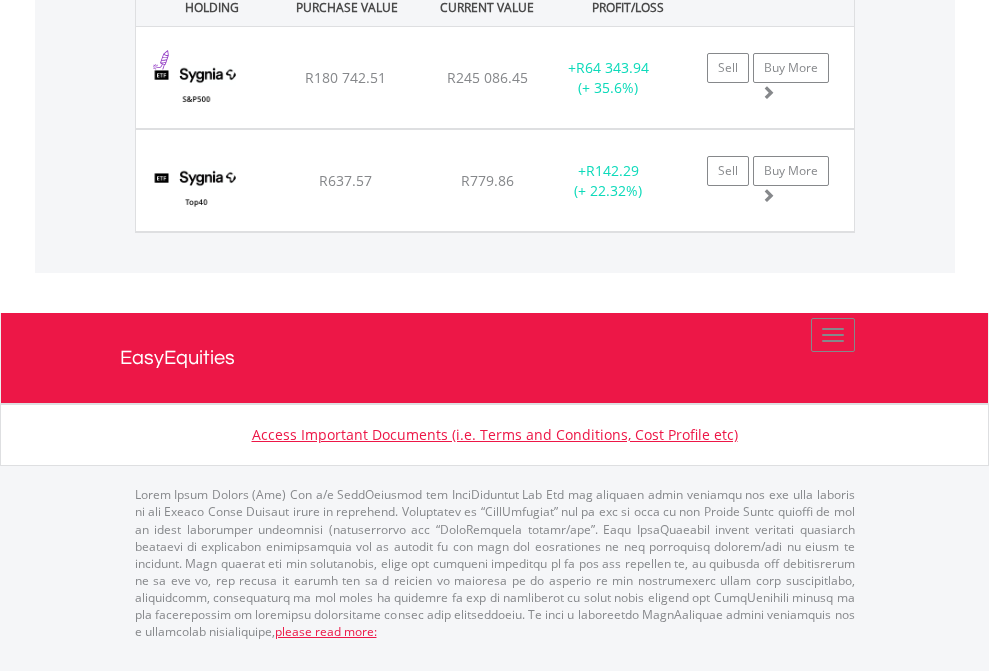 click on "EasyEquities USD" at bounding box center (818, -1442) 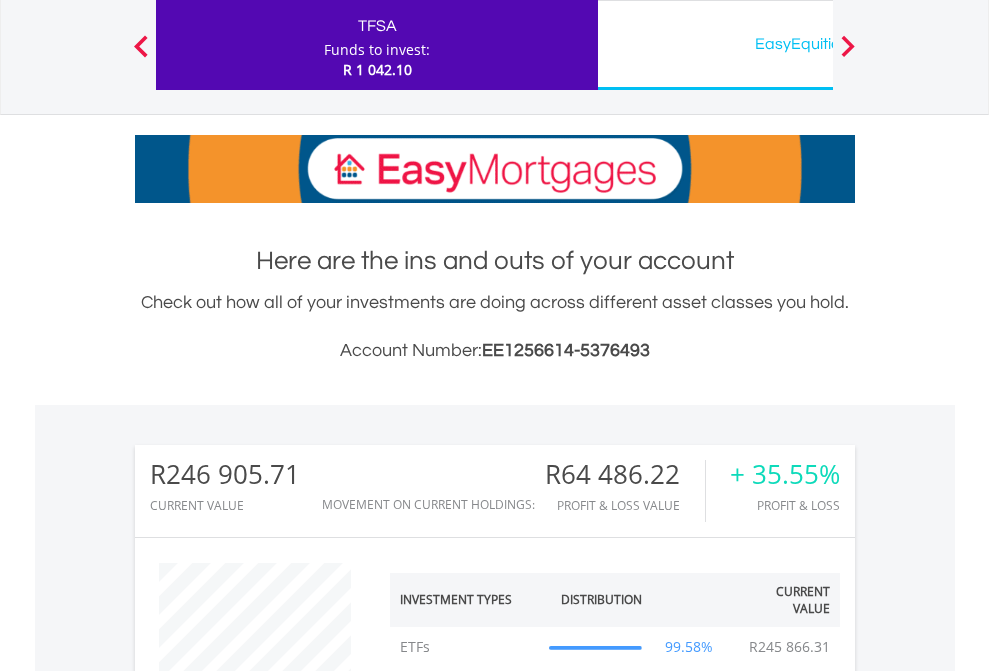 scroll, scrollTop: 999808, scrollLeft: 999687, axis: both 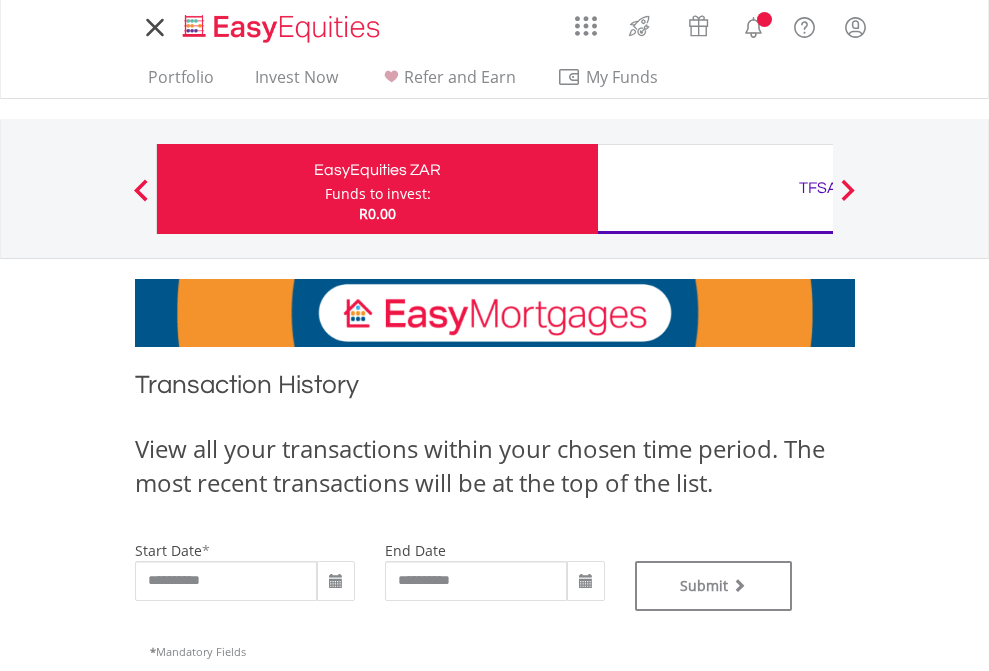 type on "**********" 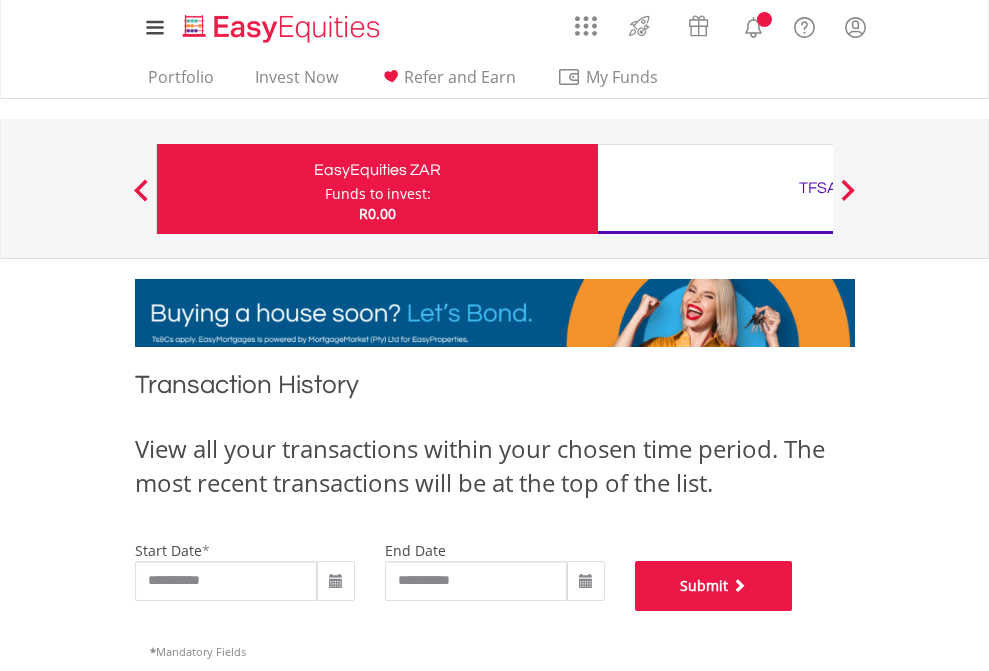 click on "Submit" at bounding box center (714, 586) 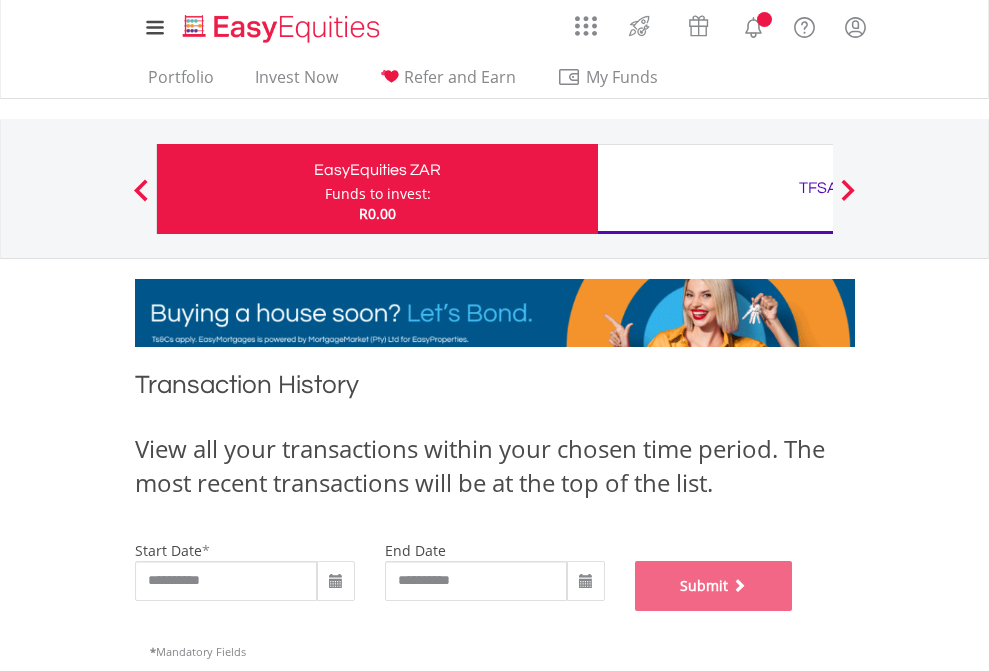 scroll, scrollTop: 811, scrollLeft: 0, axis: vertical 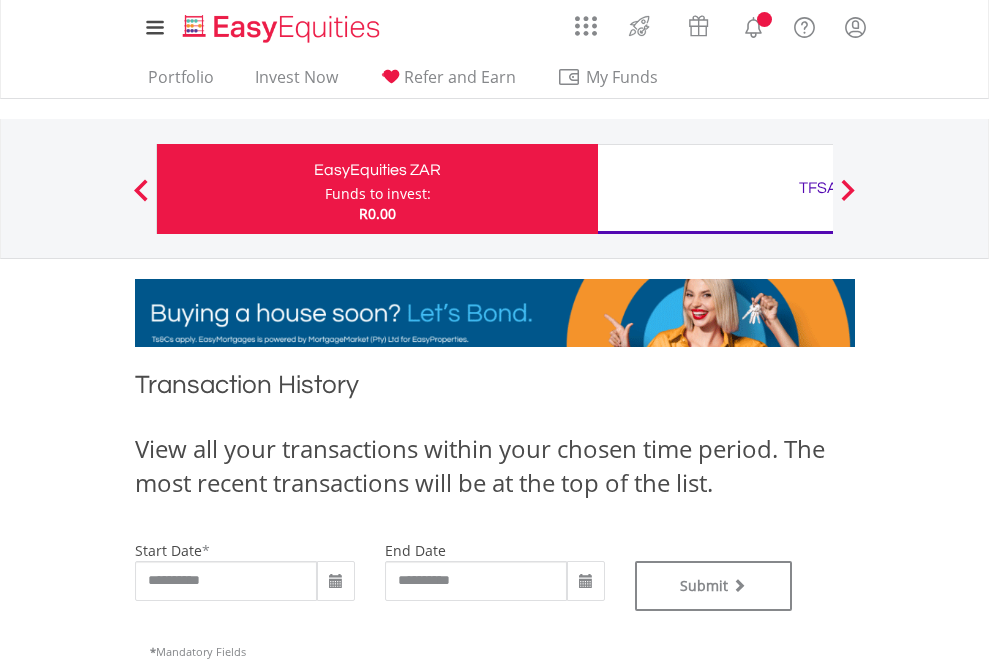 click on "TFSA" at bounding box center [818, 188] 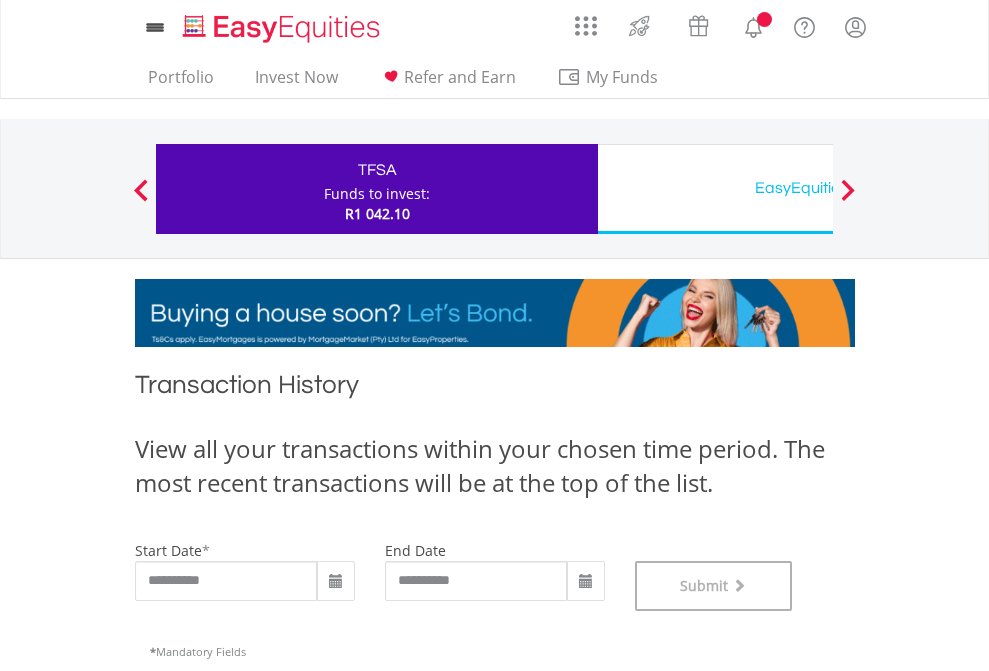 scroll, scrollTop: 811, scrollLeft: 0, axis: vertical 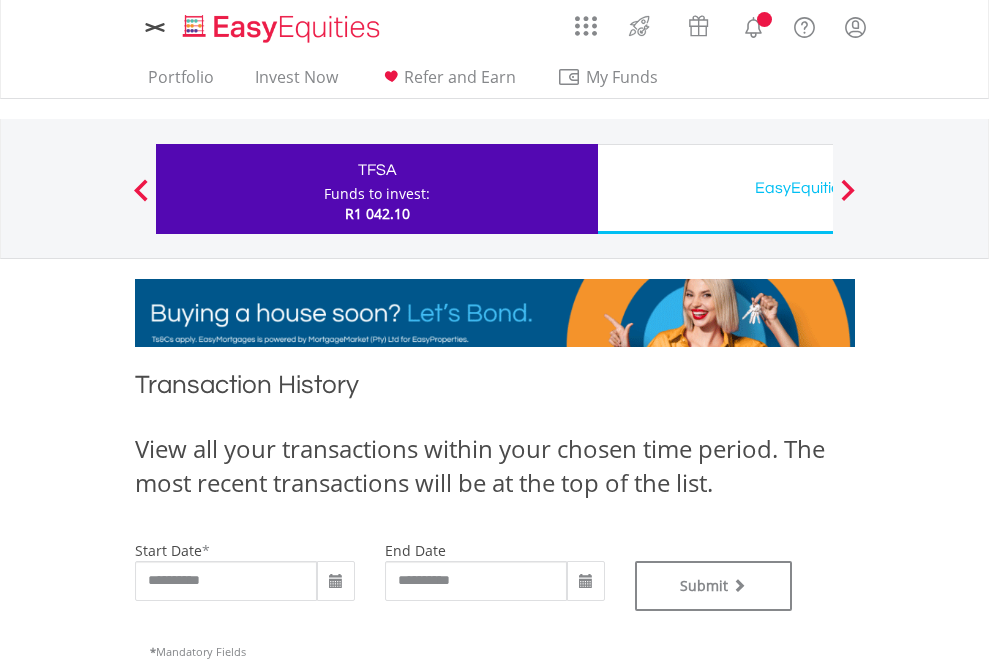 click on "EasyEquities USD" at bounding box center (818, 188) 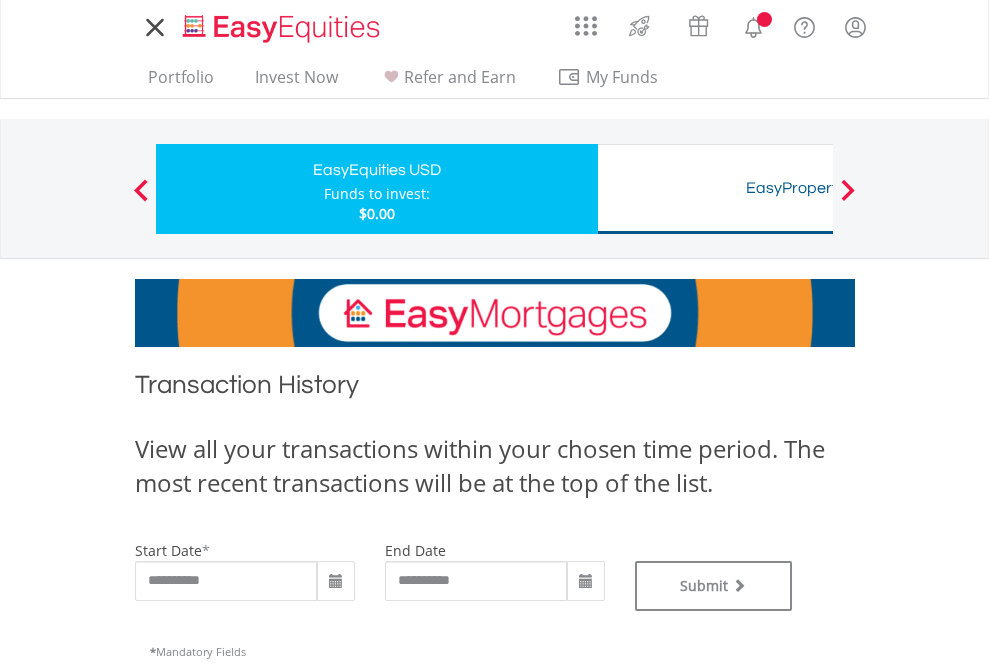 scroll, scrollTop: 0, scrollLeft: 0, axis: both 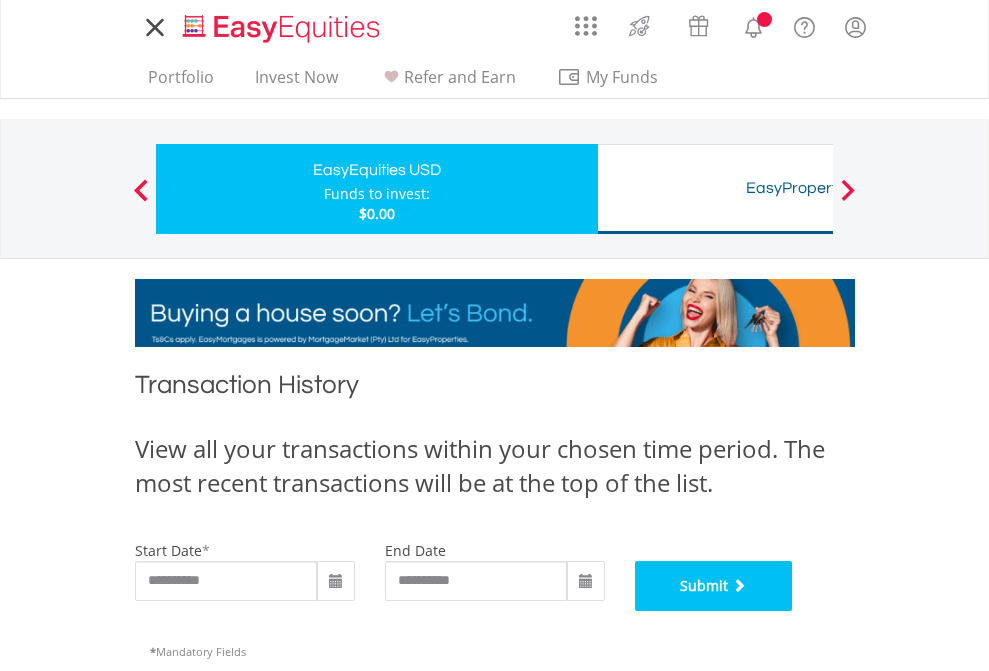 click on "Submit" at bounding box center (714, 586) 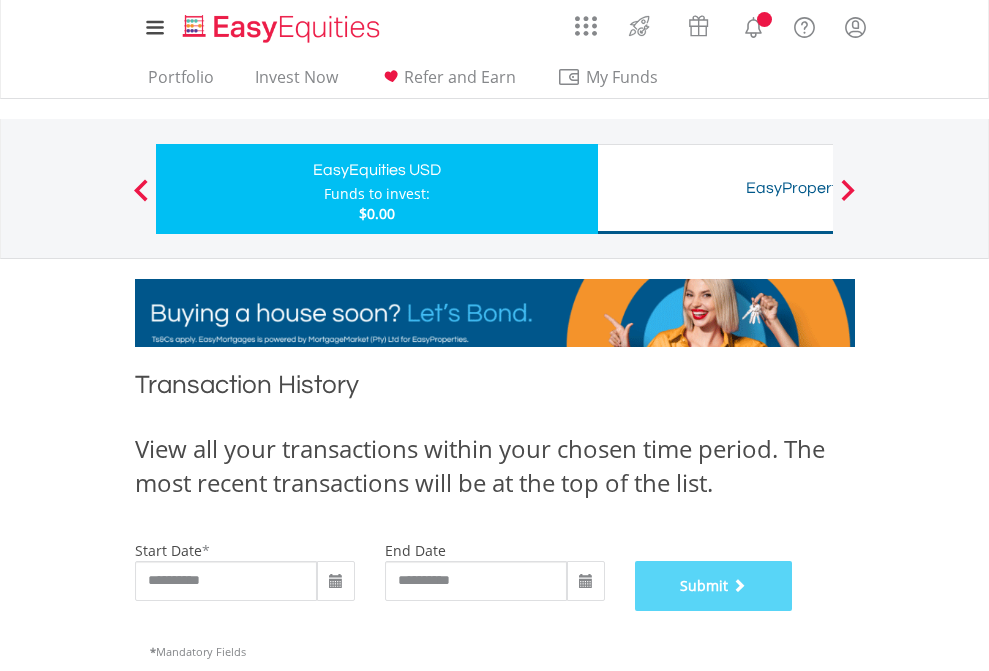 scroll, scrollTop: 811, scrollLeft: 0, axis: vertical 